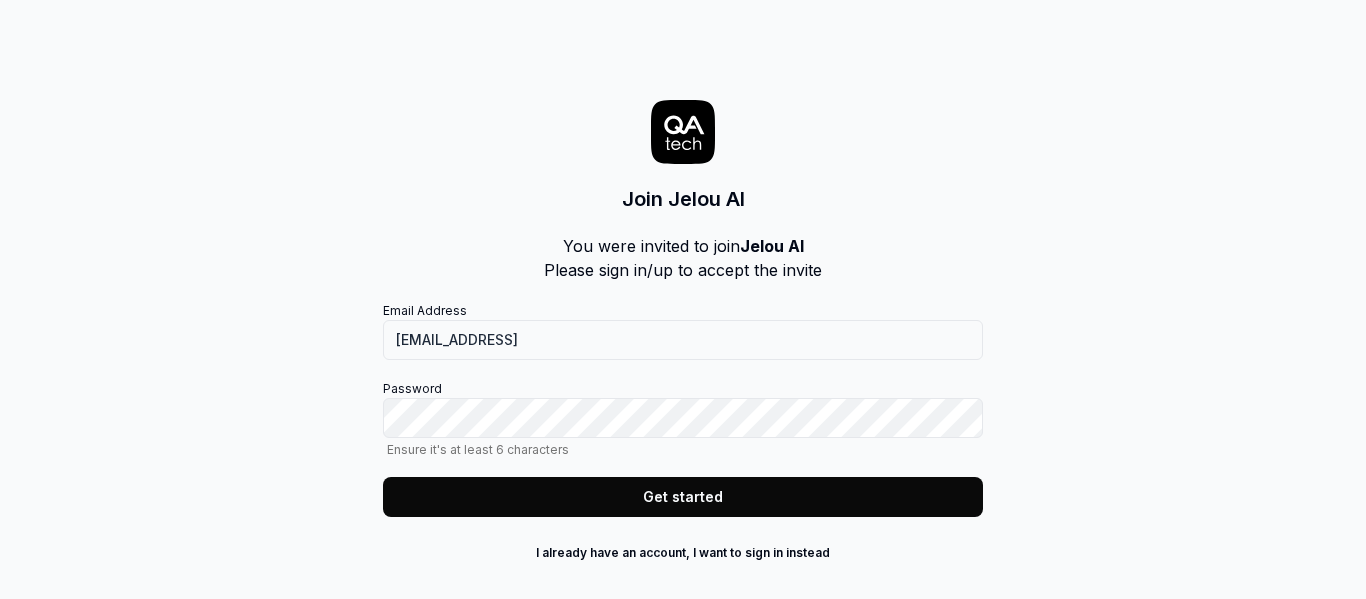 scroll, scrollTop: 0, scrollLeft: 0, axis: both 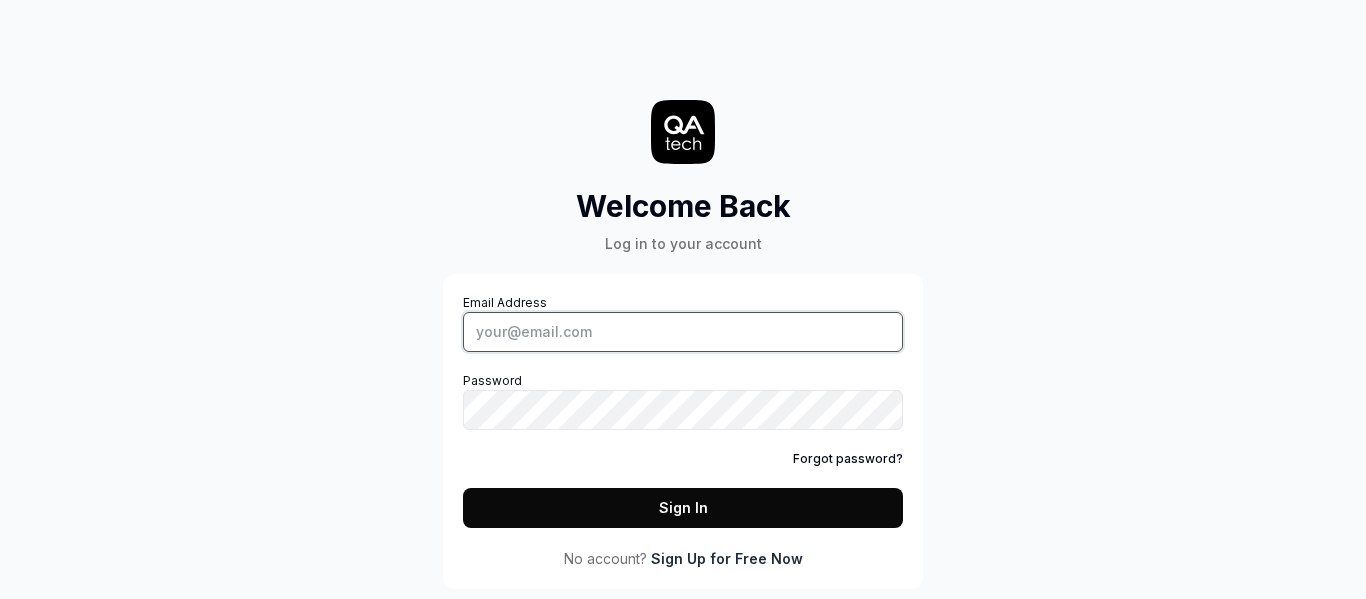 click on "Email Address" at bounding box center [683, 332] 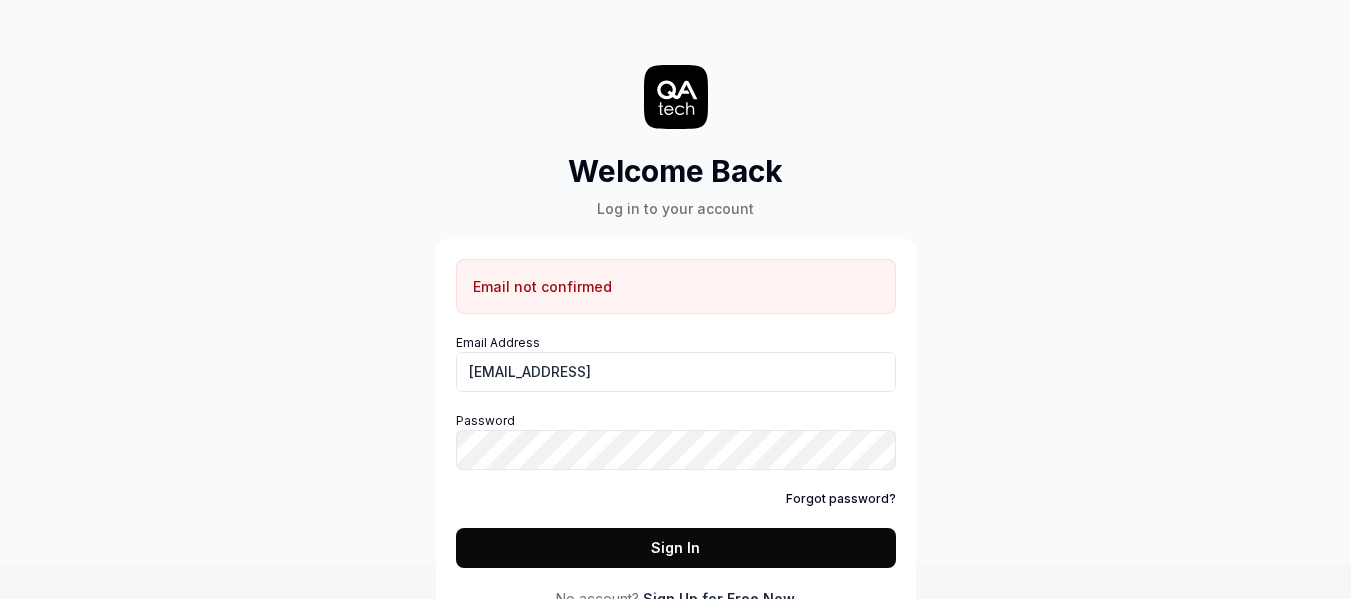 scroll, scrollTop: 65, scrollLeft: 0, axis: vertical 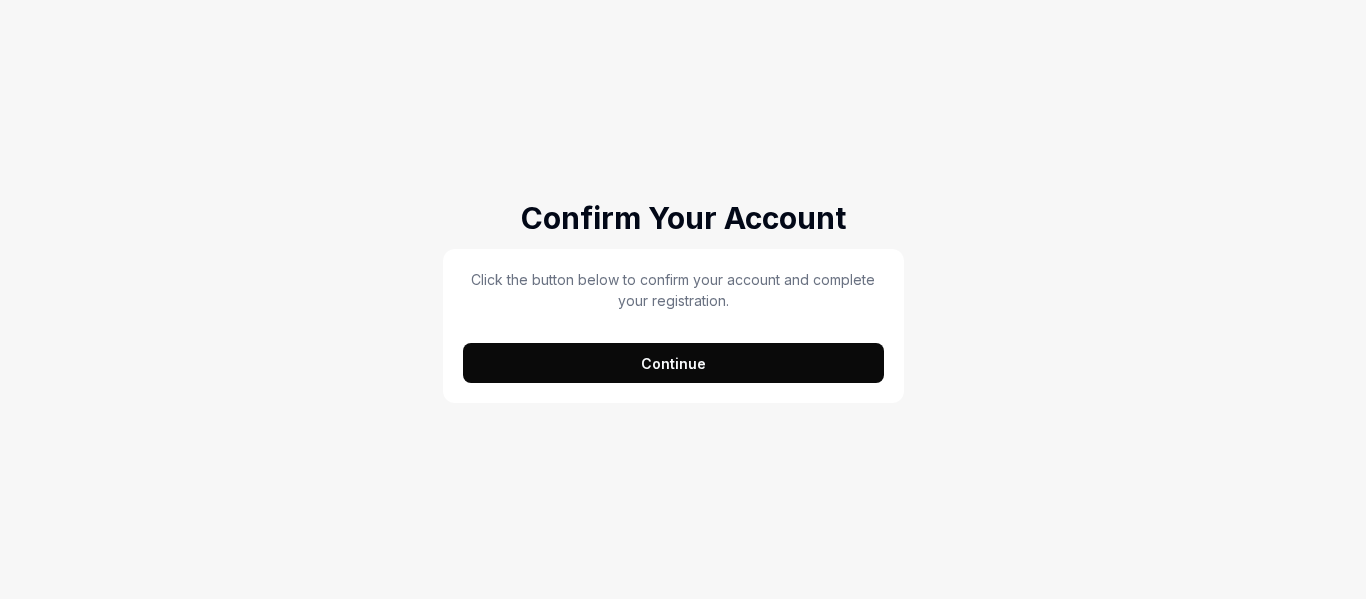click on "Continue" at bounding box center (673, 363) 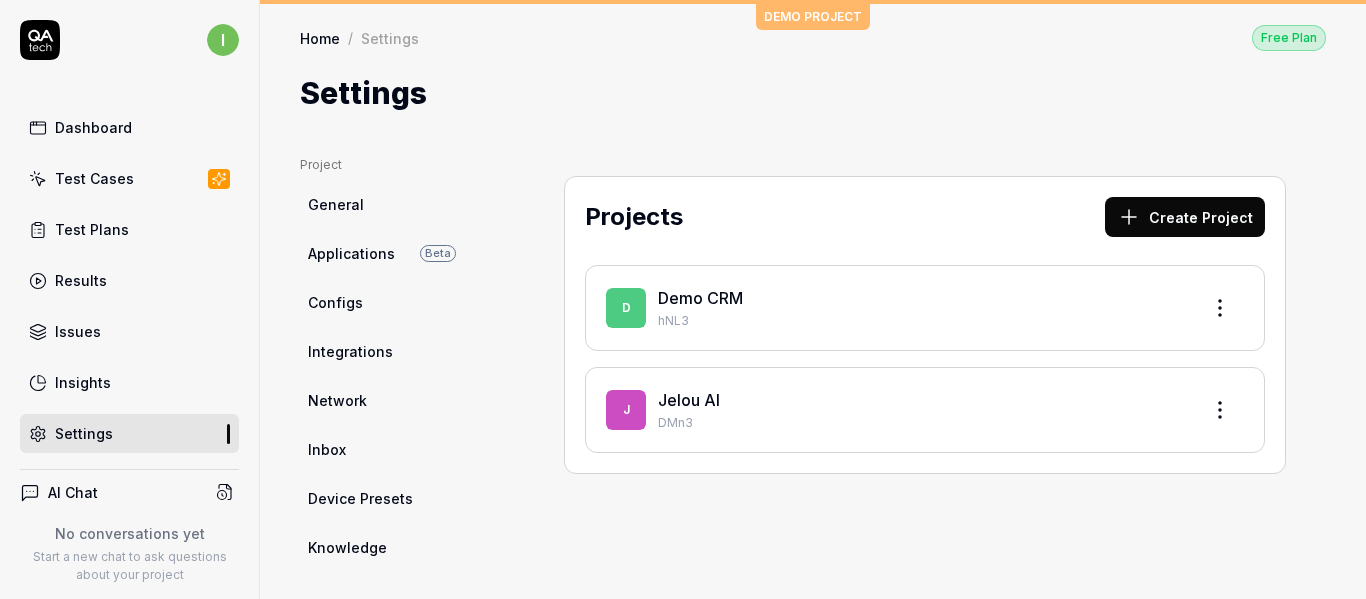 click on "General" at bounding box center [336, 204] 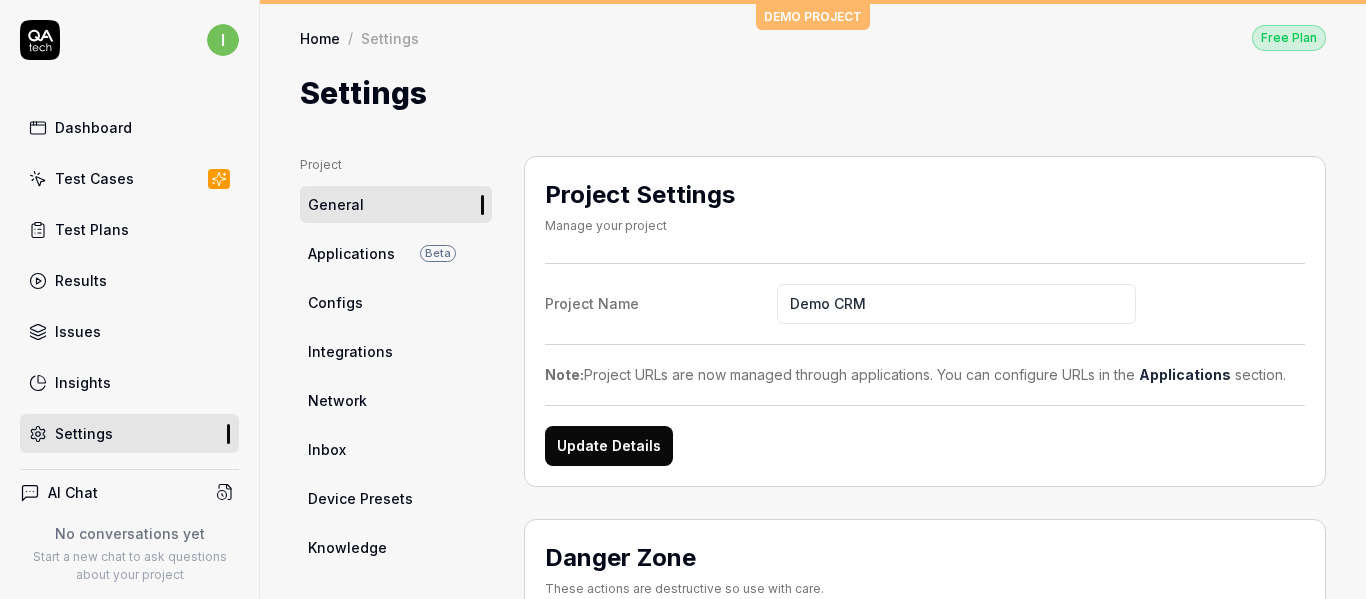 scroll, scrollTop: 100, scrollLeft: 0, axis: vertical 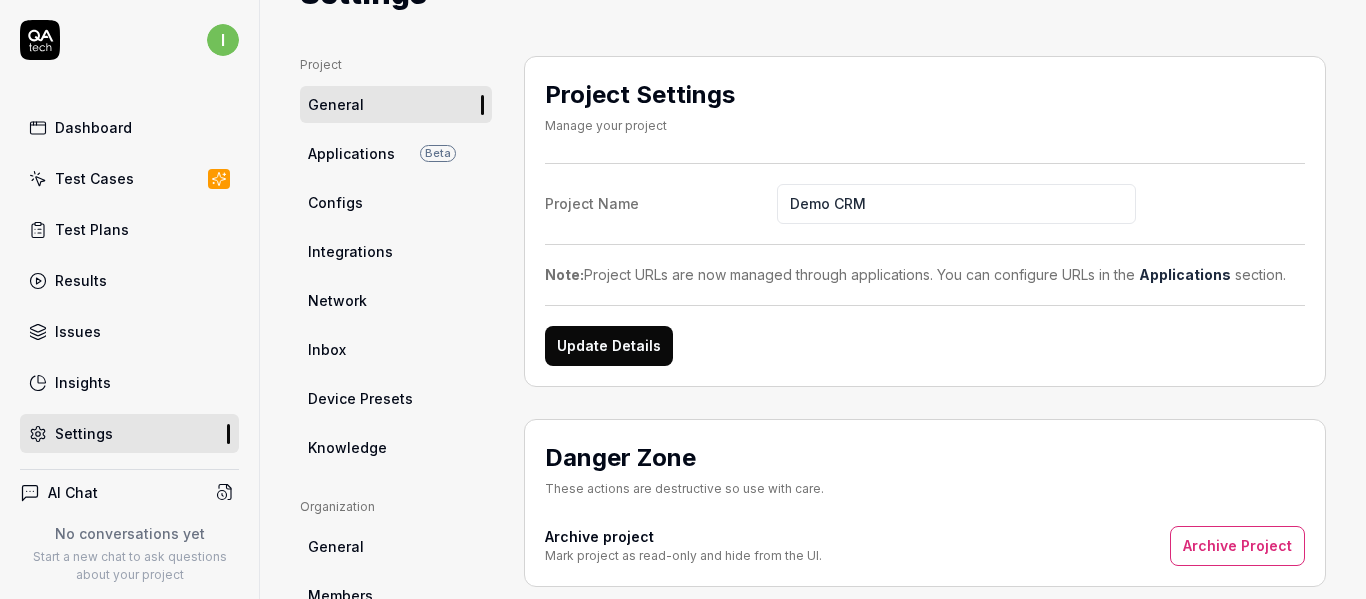 click on "Applications Beta" at bounding box center (396, 153) 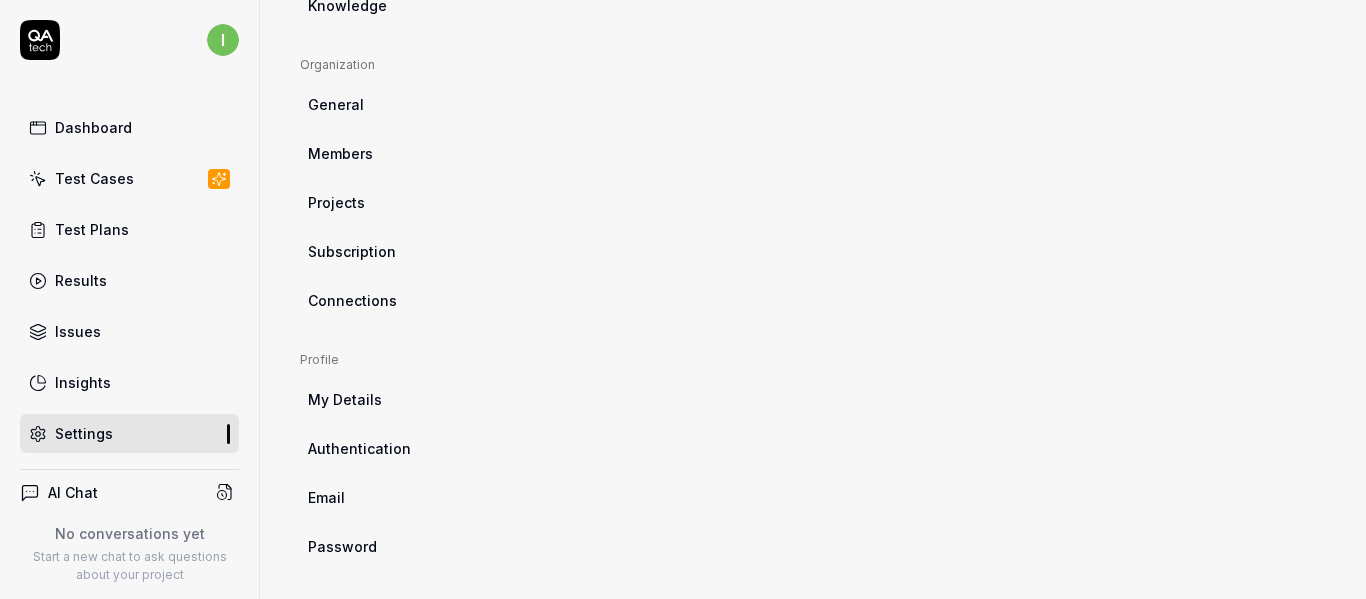 scroll, scrollTop: 548, scrollLeft: 0, axis: vertical 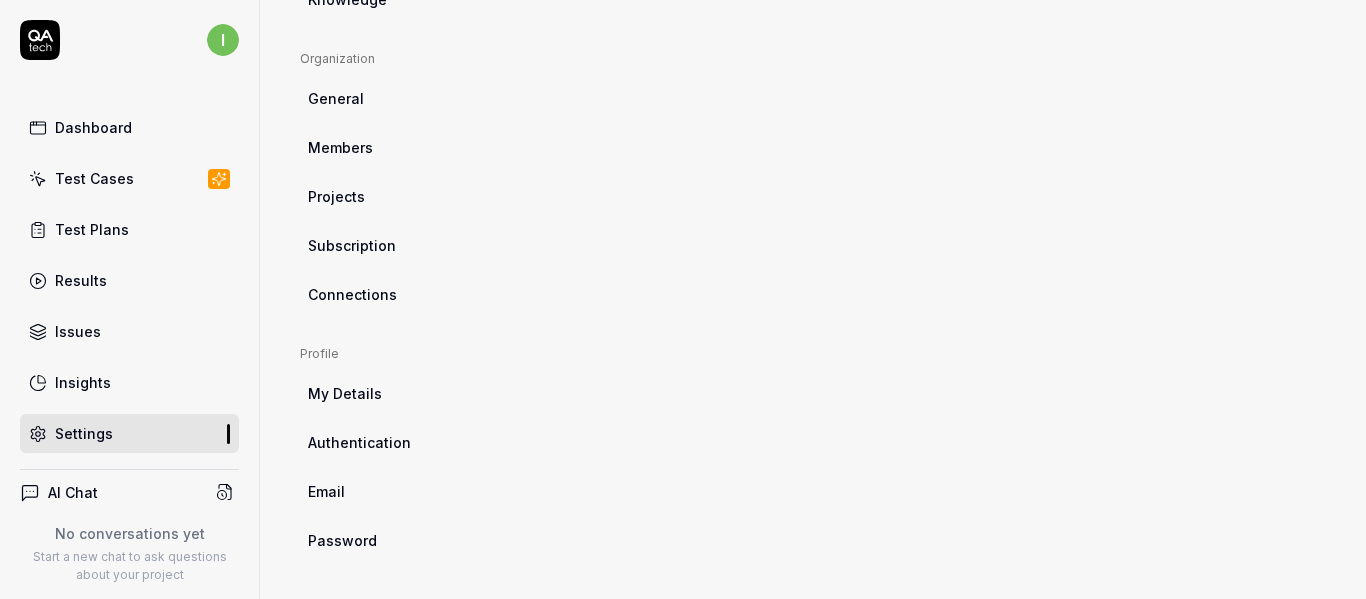 click on "Members" at bounding box center (340, 147) 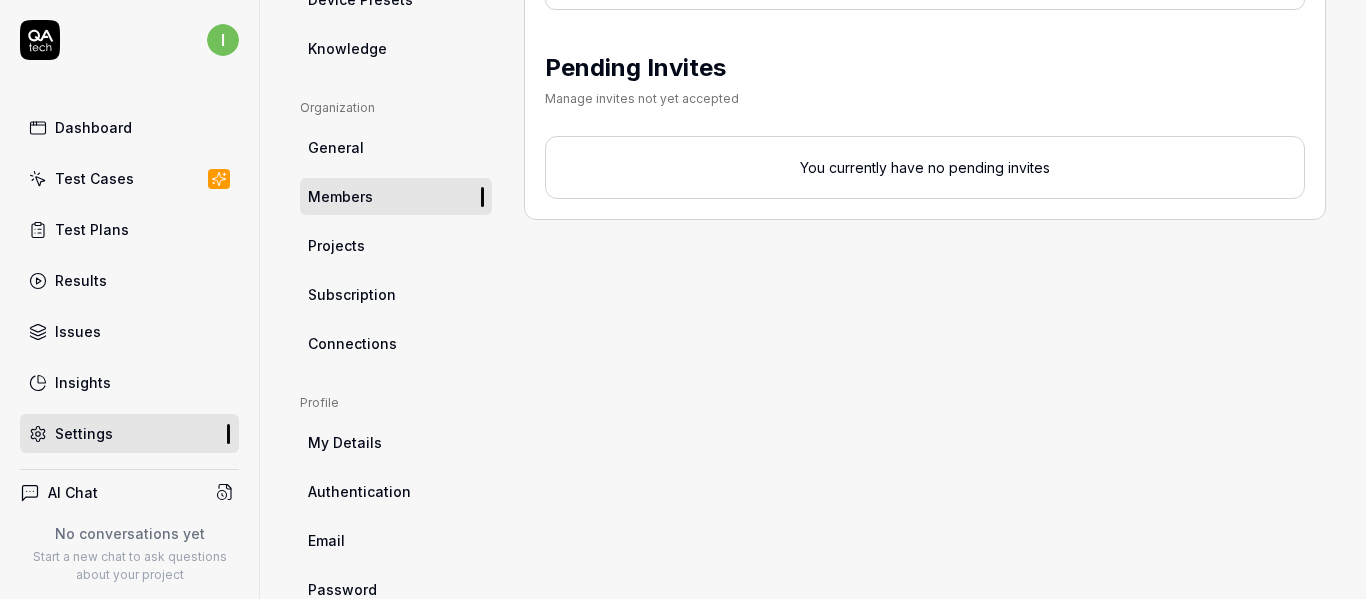 scroll, scrollTop: 548, scrollLeft: 0, axis: vertical 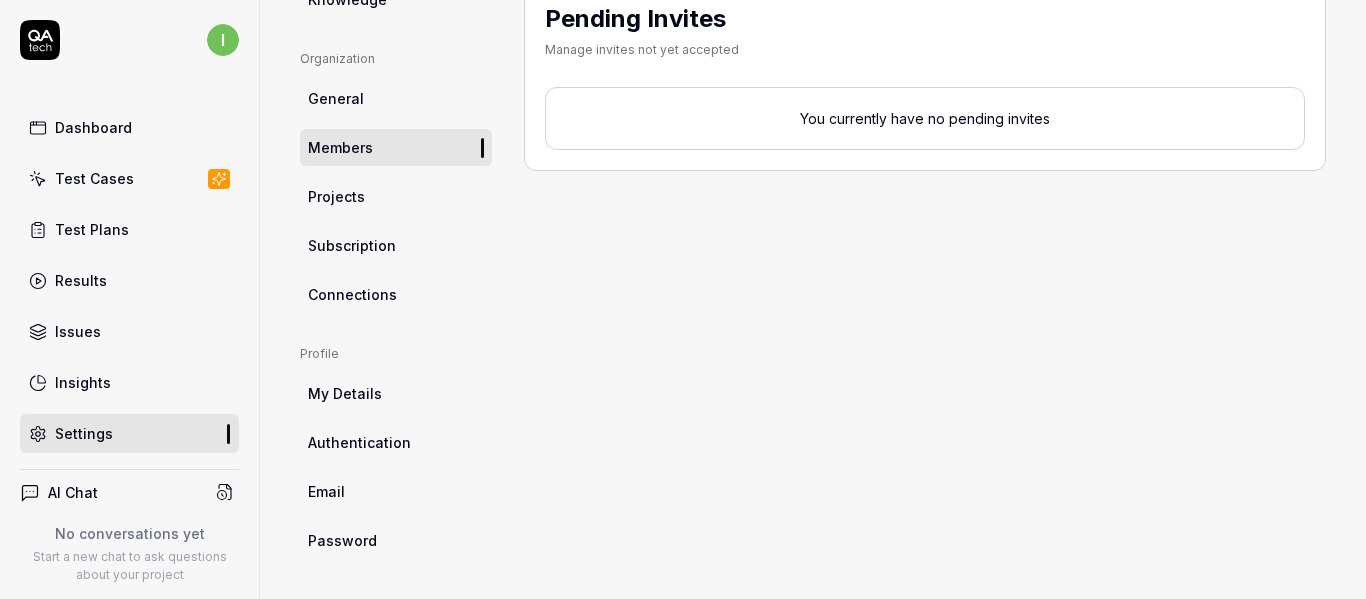 click on "Authentication" at bounding box center (396, 442) 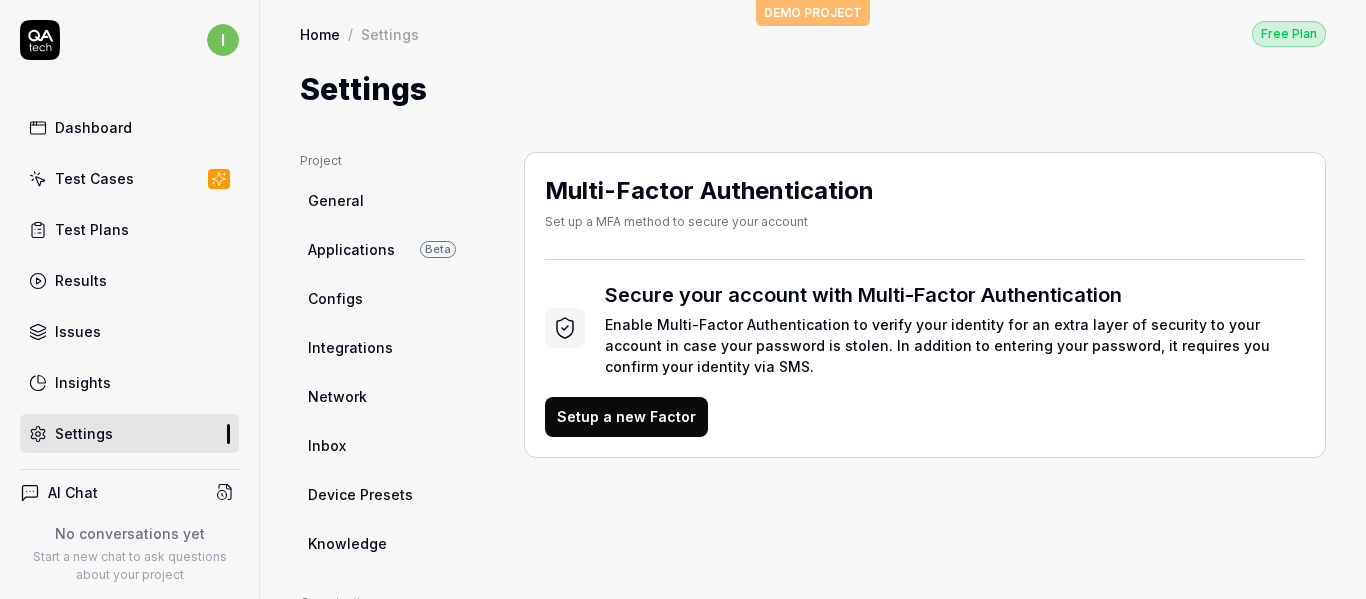 scroll, scrollTop: 0, scrollLeft: 0, axis: both 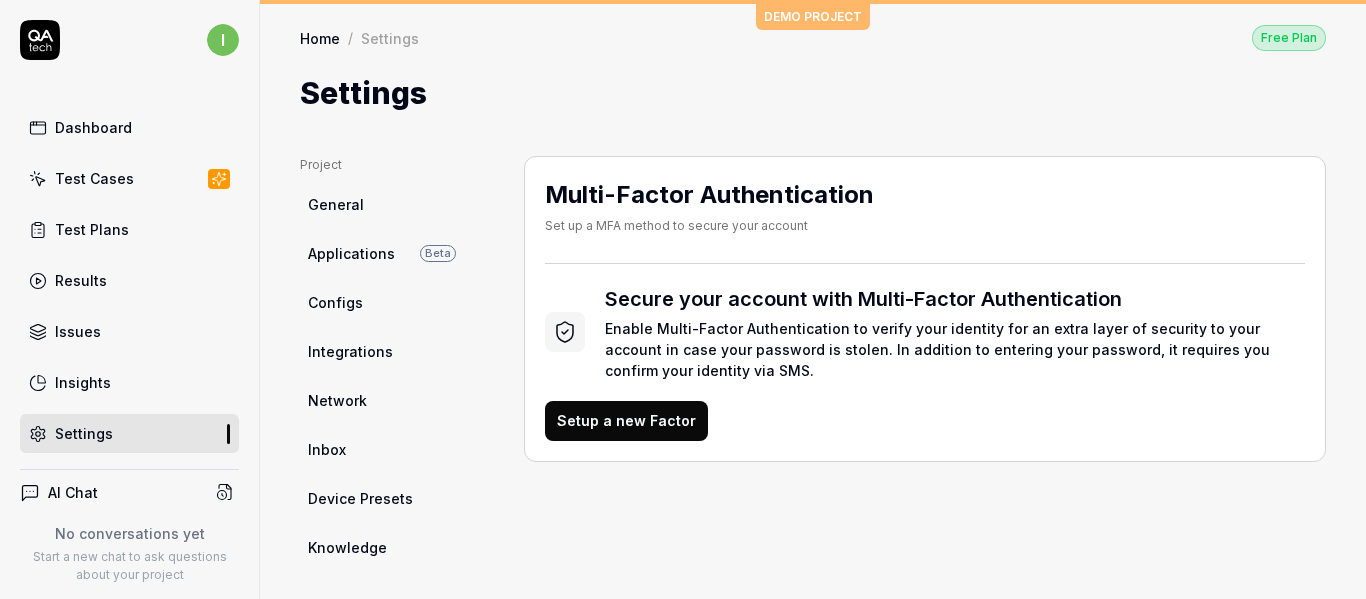click on "Setup a new Factor" at bounding box center [626, 421] 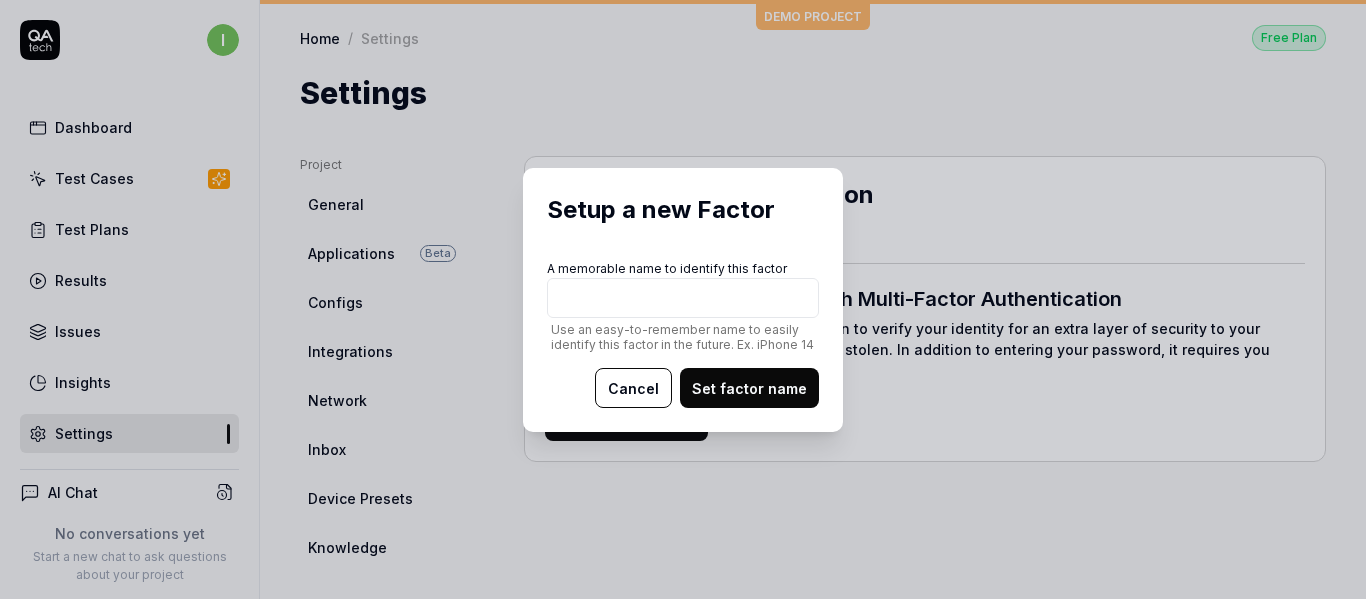 click on "Cancel" at bounding box center [633, 388] 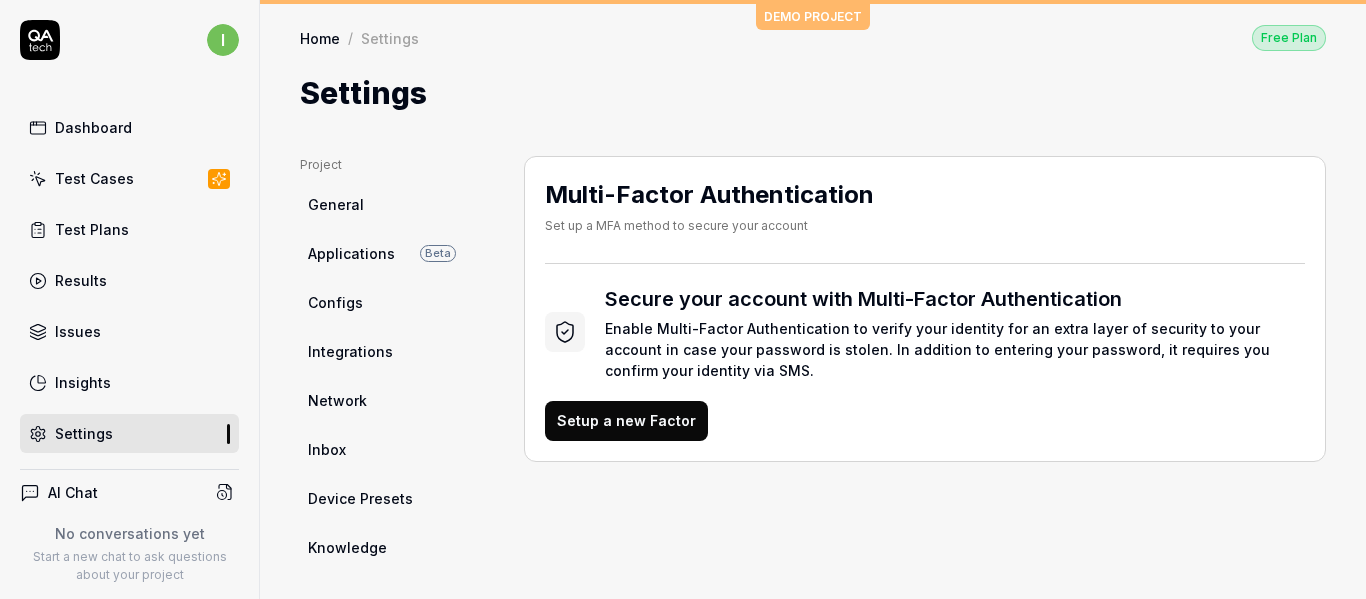 drag, startPoint x: 894, startPoint y: 283, endPoint x: 835, endPoint y: 319, distance: 69.115845 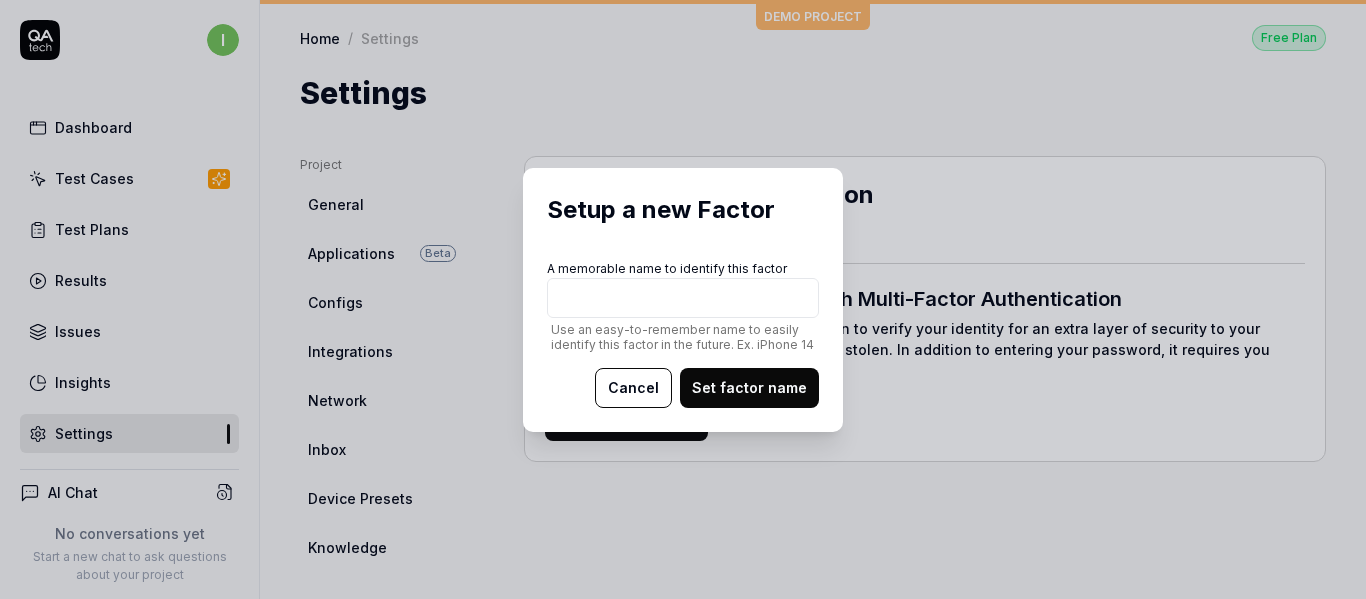 click on "Cancel" at bounding box center (633, 388) 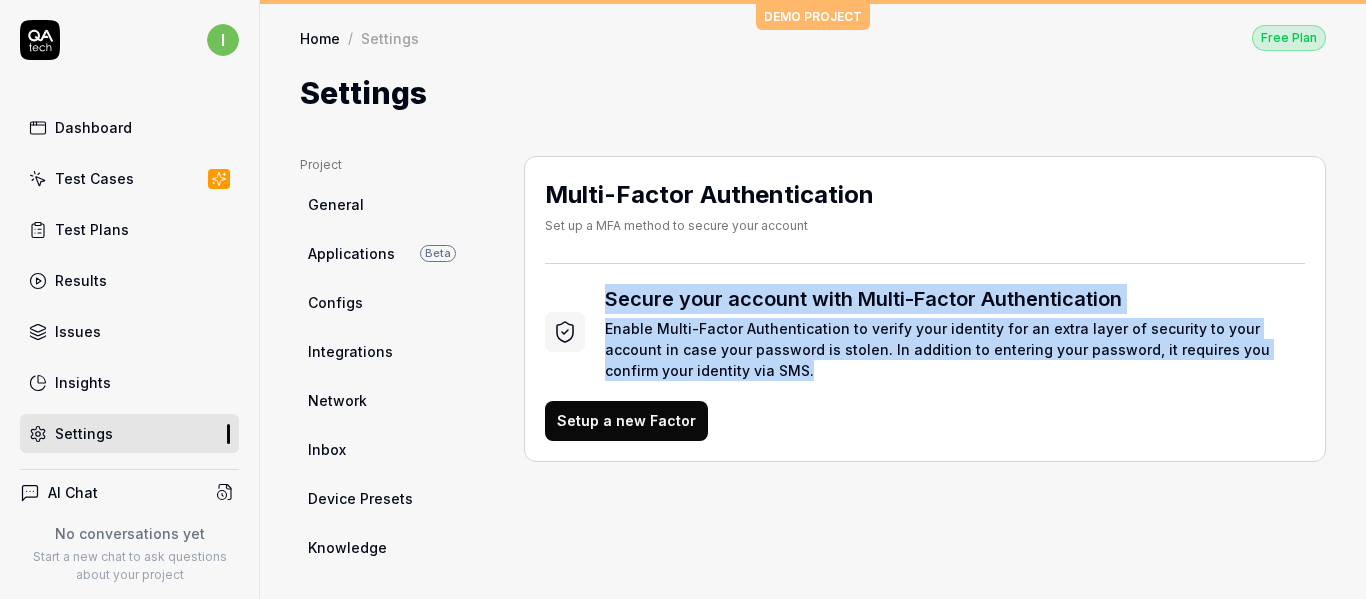 drag, startPoint x: 604, startPoint y: 300, endPoint x: 767, endPoint y: 371, distance: 177.792 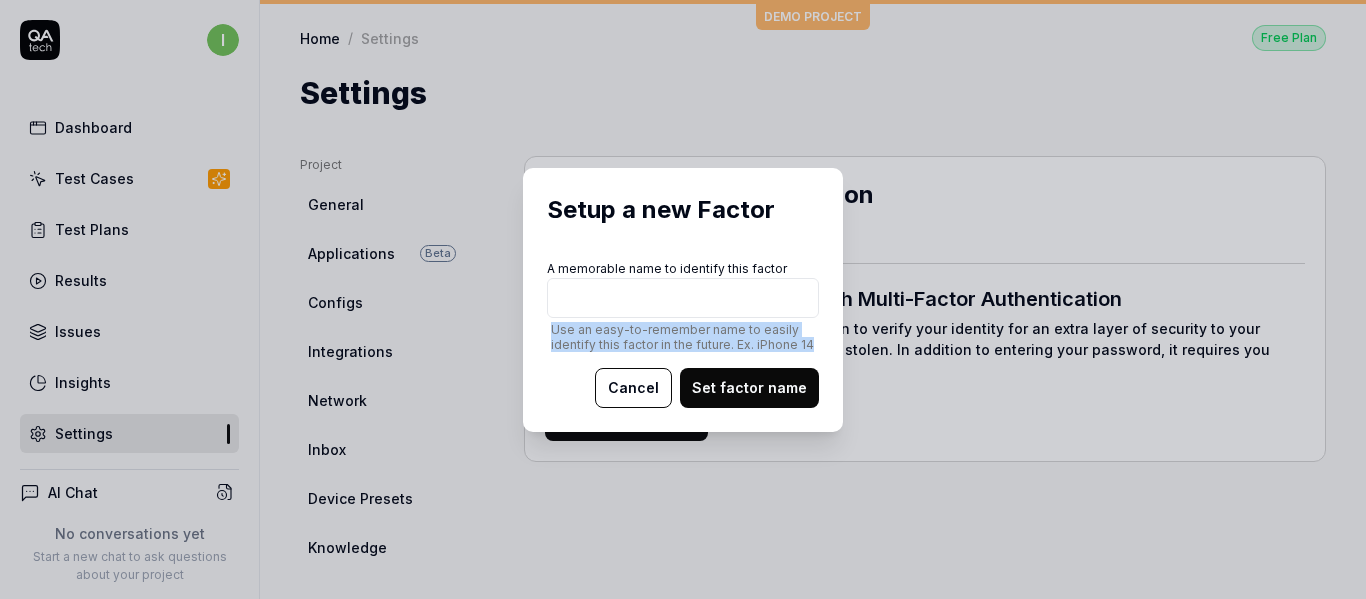 drag, startPoint x: 547, startPoint y: 332, endPoint x: 800, endPoint y: 352, distance: 253.78928 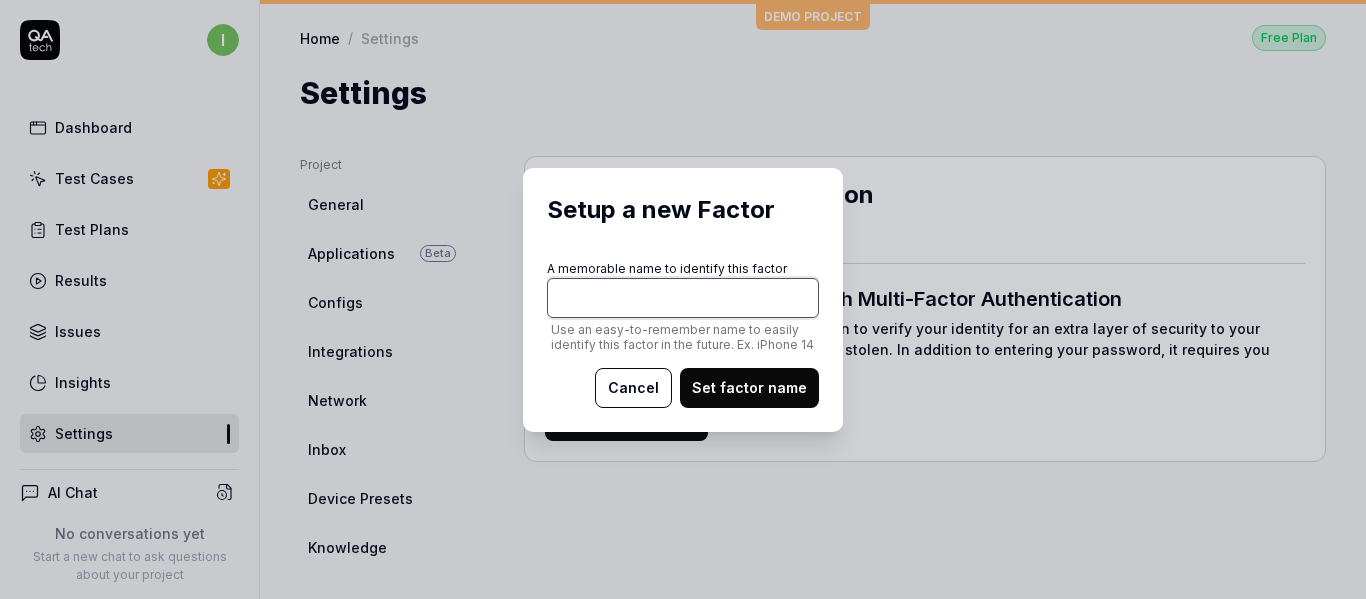 click on "A memorable name to identify this factor Use an easy-to-remember name to easily identify this factor in the future. Ex. iPhone 14" at bounding box center (683, 298) 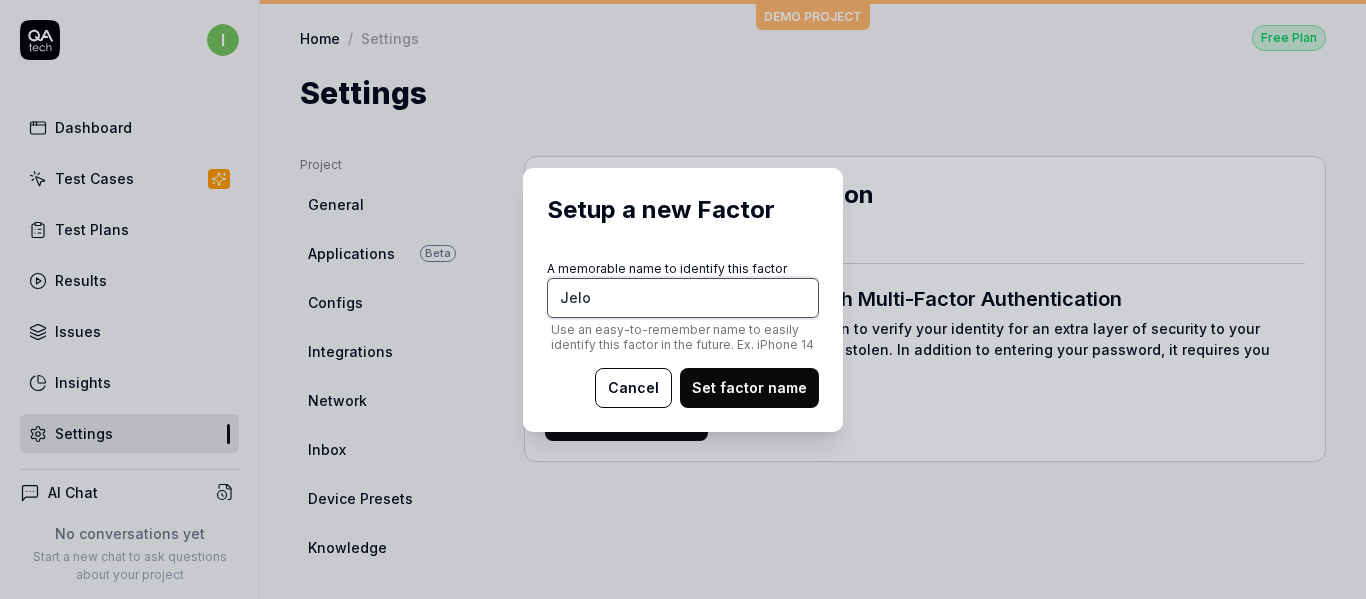 type on "Jelou" 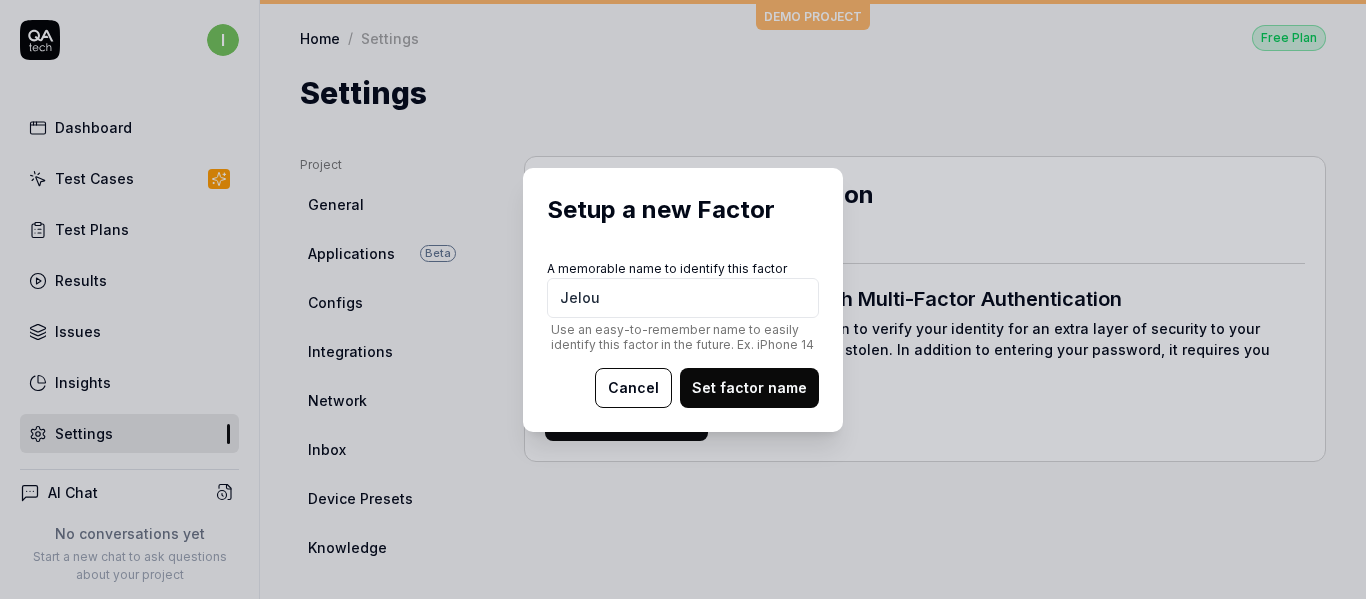 click on "Set factor name" at bounding box center (749, 388) 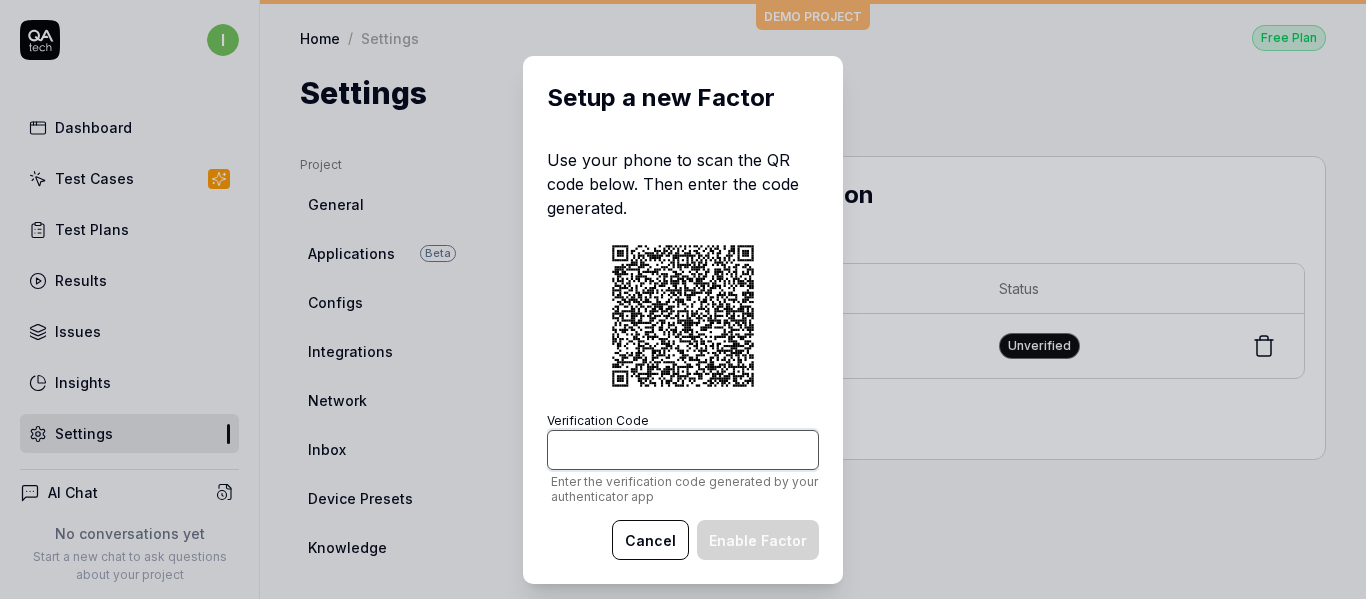 click on "Verification Code Enter the verification code generated by your authenticator app" at bounding box center [683, 450] 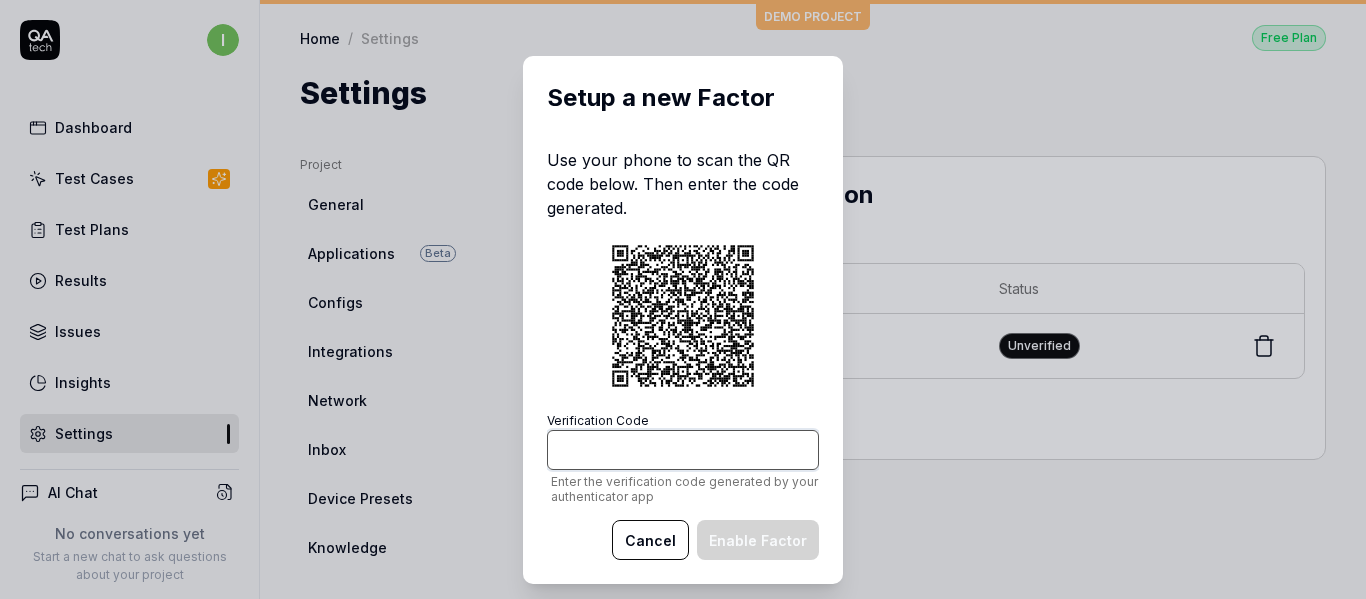 paste on "359961" 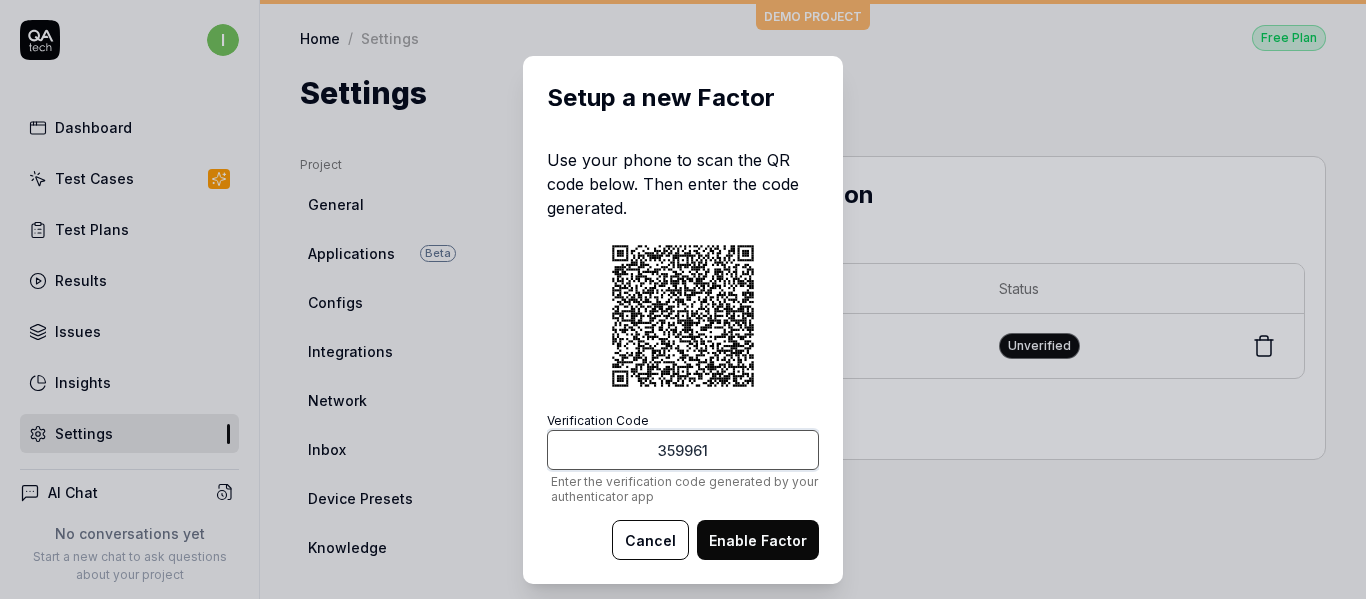 type on "359961" 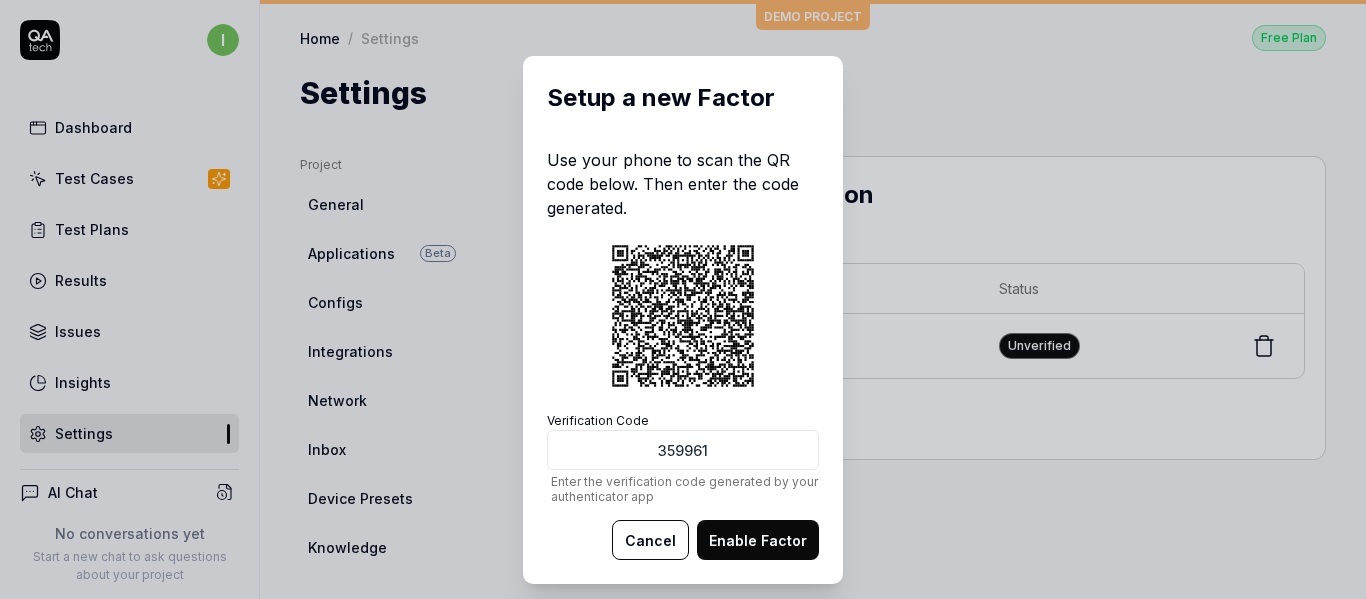 click on "Enable Factor" at bounding box center (758, 540) 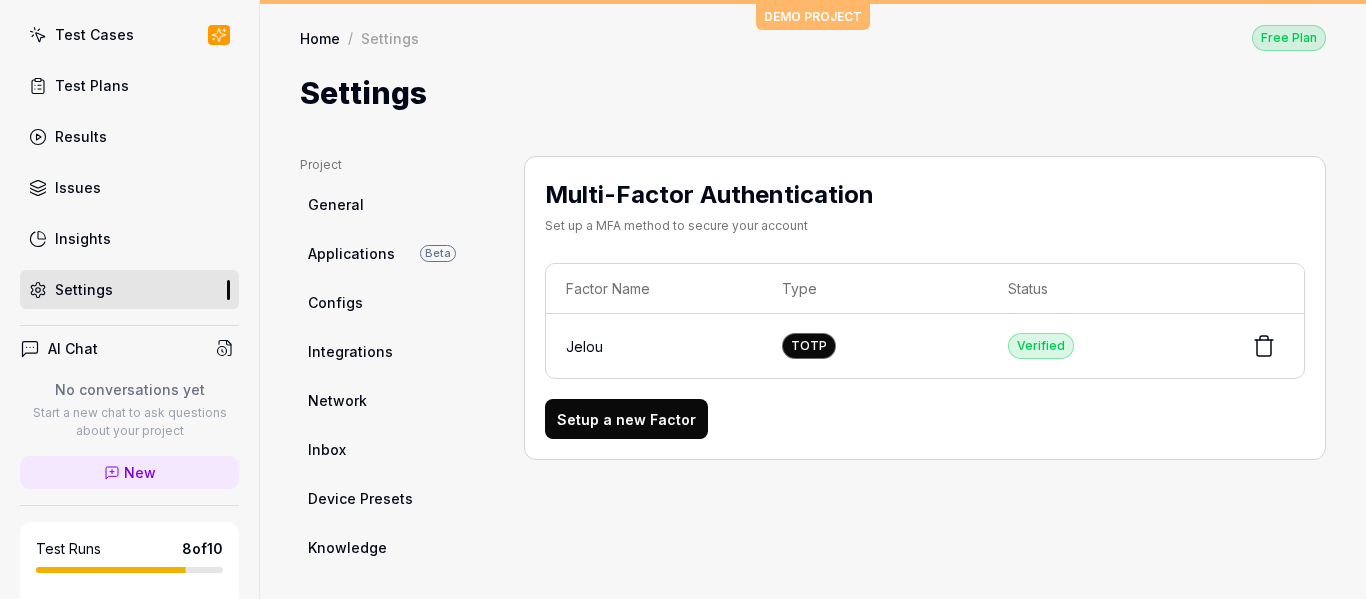 scroll, scrollTop: 0, scrollLeft: 0, axis: both 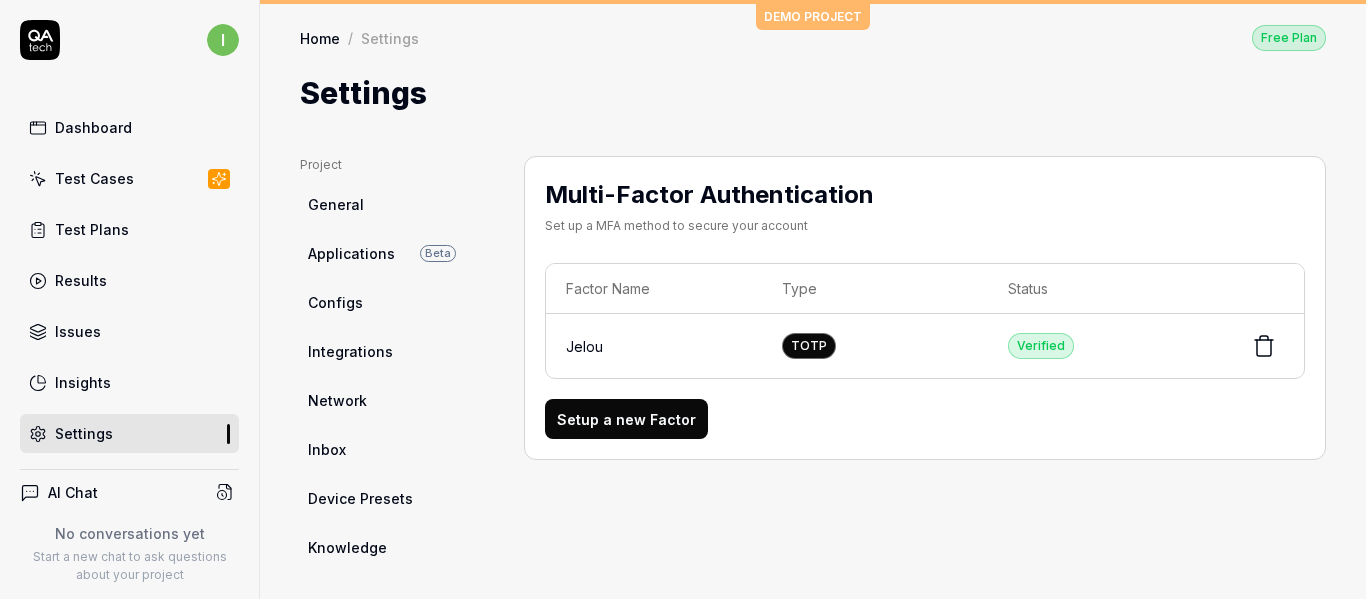 click on "i Dashboard Test Cases Test Plans Results Issues Insights Settings AI Chat No conversations yet Start a new chat to ask questions about your project New Test Runs 8  of  10 This is just a trial, upgrade for more tests! You have almost reached the limit for the trial. Upgrade Now Book a call with us Documentation Jelou AI Demo CRM Collapse Sidebar DEMO PROJECT Home / Settings Free Plan Home / Settings Free Plan Settings Project General Applications Beta Configs Integrations Network Inbox Device Presets Knowledge Project Select a page Organization General Members Projects Subscription Connections Organization Select a page Profile My Details Authentication Email Password Profile Authentication Multi-Factor Authentication Set up a MFA method to secure your account Factor Name Type Status Jelou totp verified Setup a new Factor
Texto original Valora esta traducción Tu opinión servirá para ayudar a mejorar el Traductor de Google" at bounding box center [683, 299] 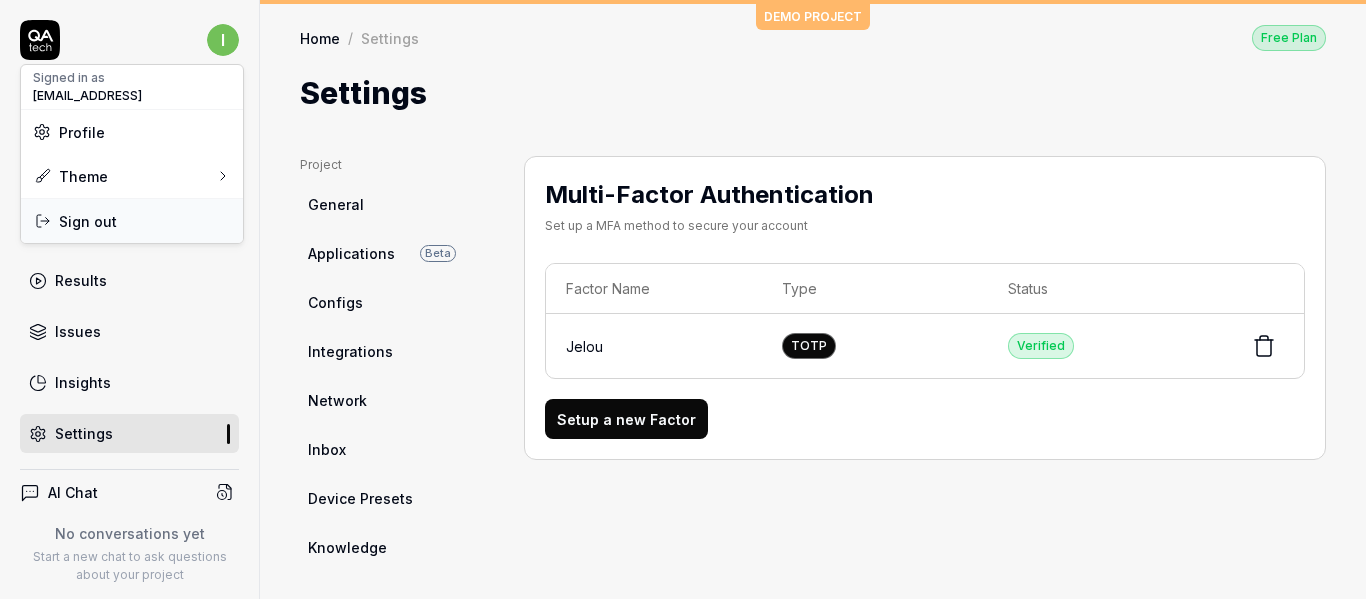 click on "Sign out" at bounding box center (88, 221) 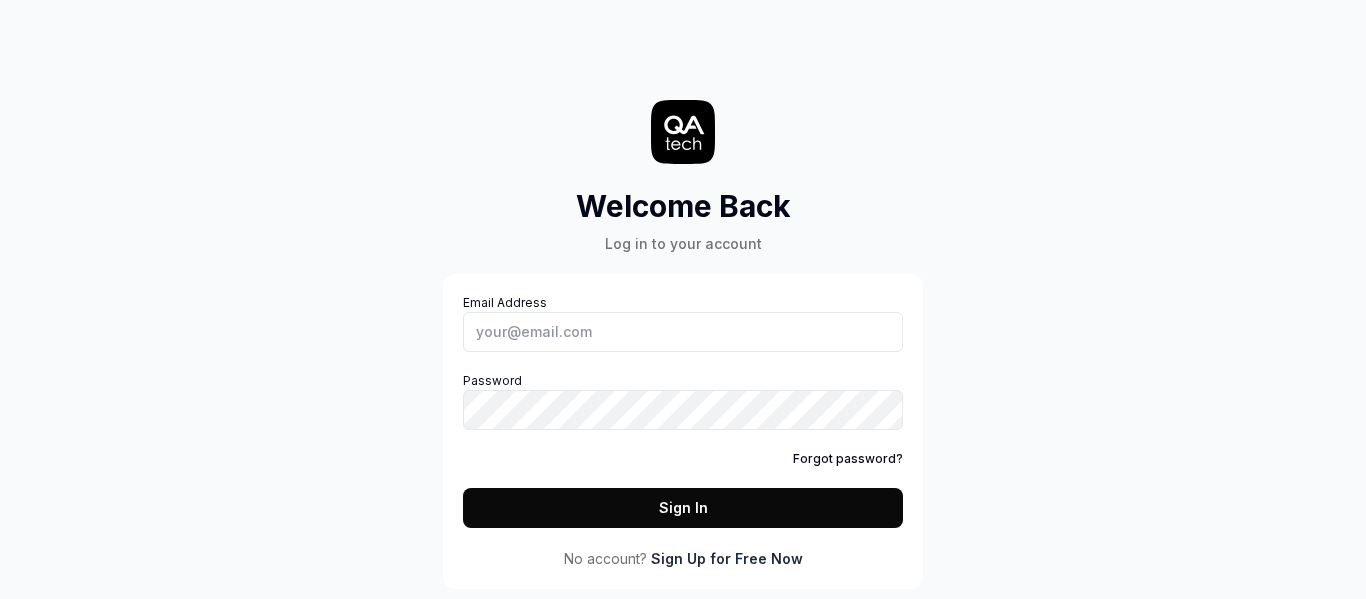 scroll, scrollTop: 0, scrollLeft: 0, axis: both 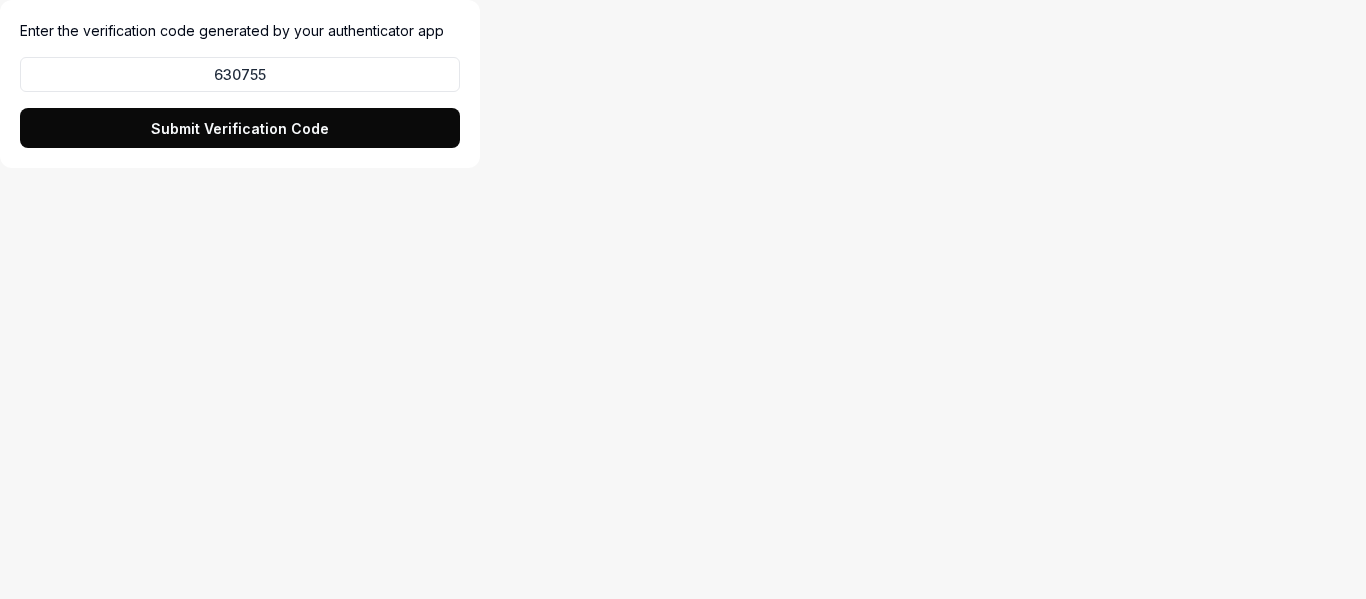 click on "Submit Verification Code" at bounding box center (240, 128) 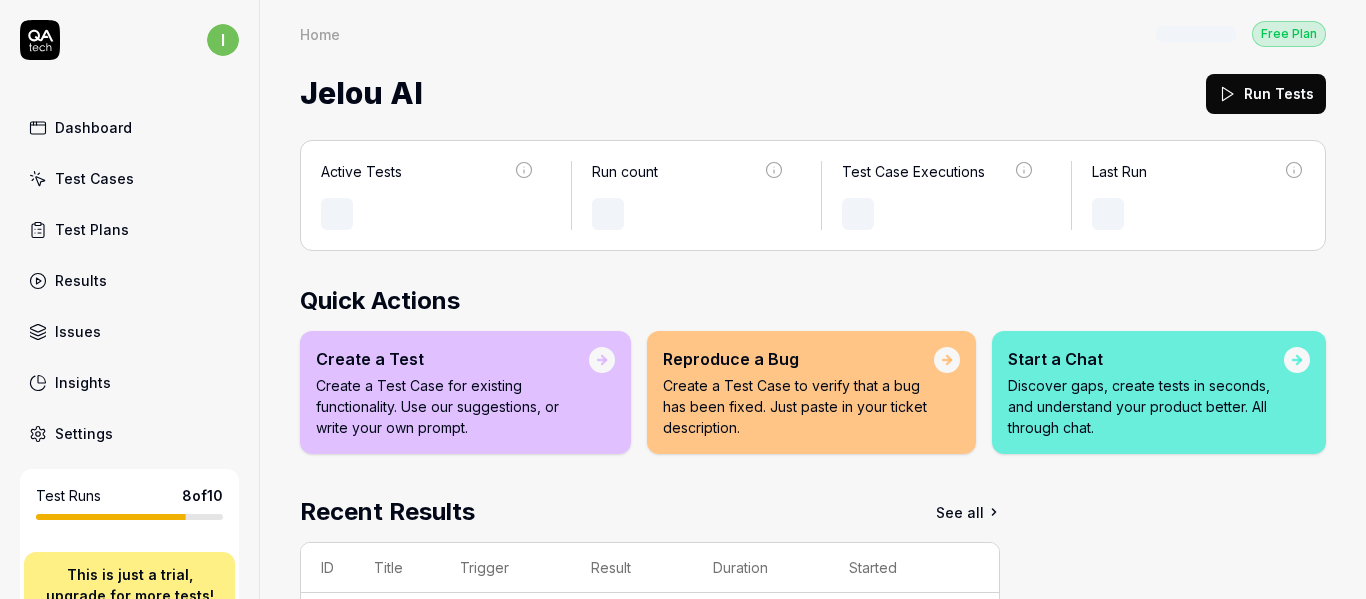 scroll, scrollTop: 0, scrollLeft: 0, axis: both 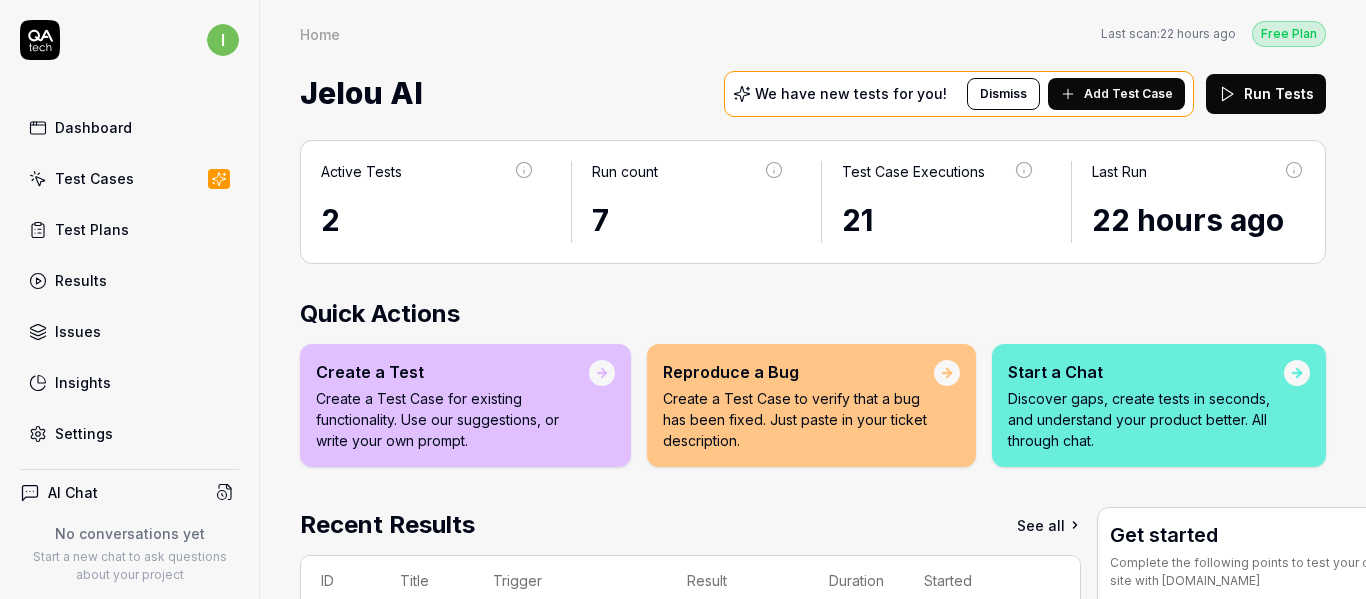 click on "Settings" at bounding box center [84, 433] 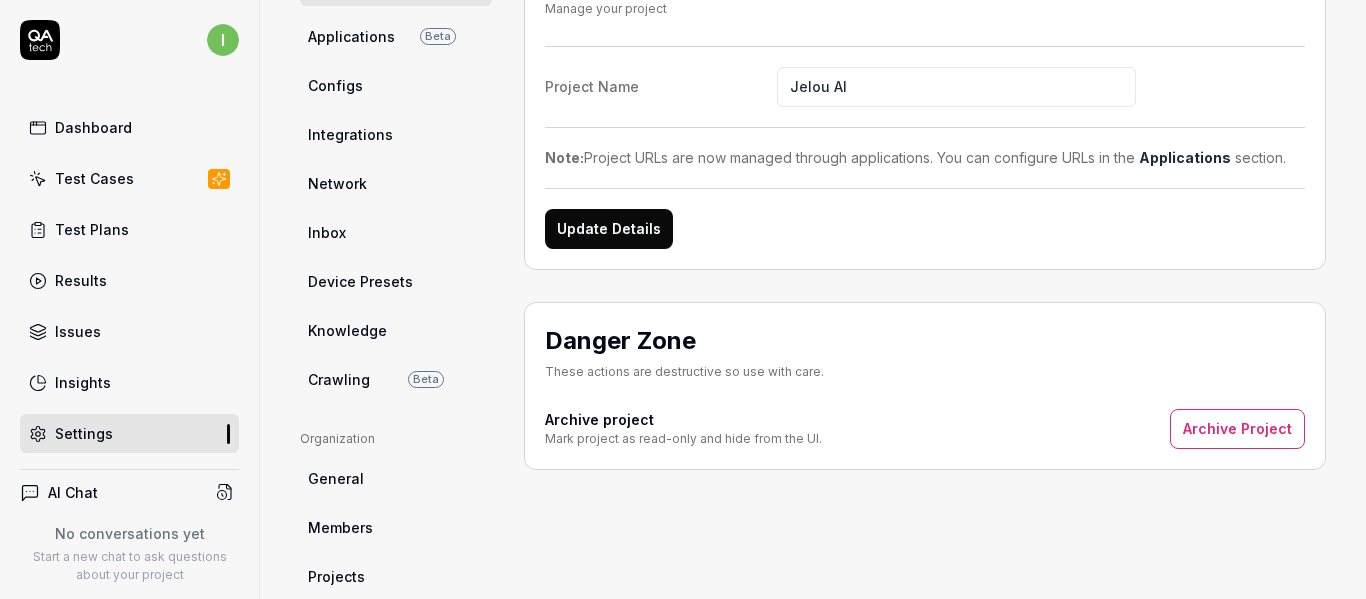 scroll, scrollTop: 593, scrollLeft: 0, axis: vertical 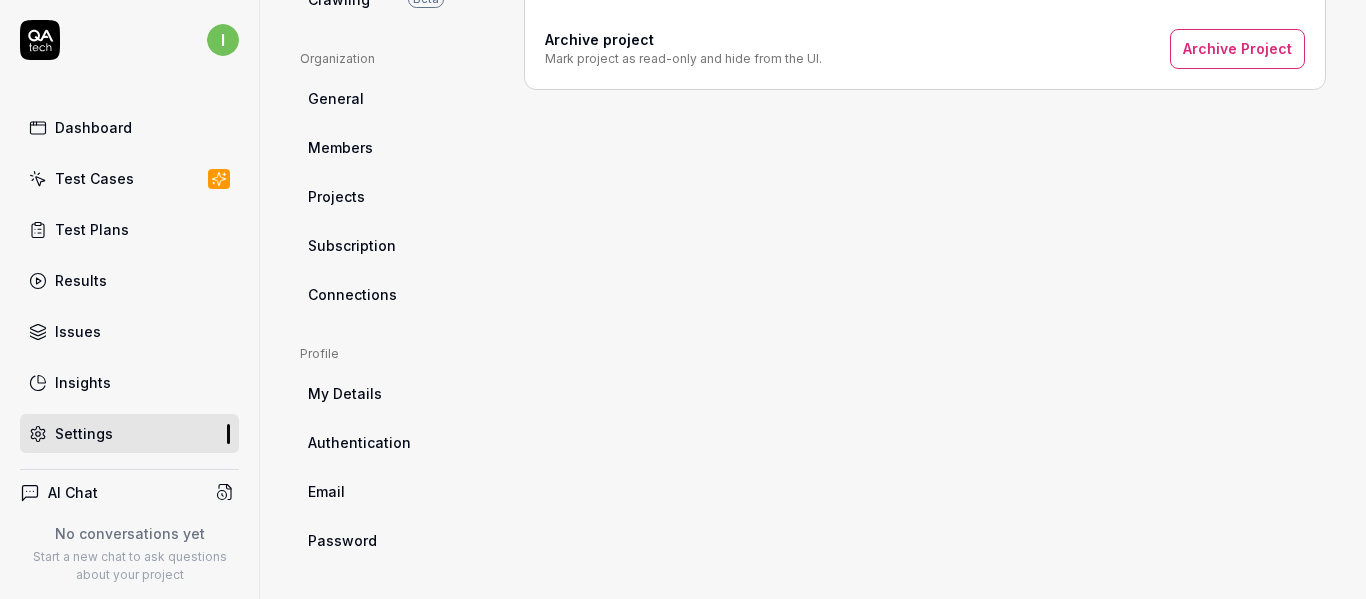 click on "Members" at bounding box center [340, 147] 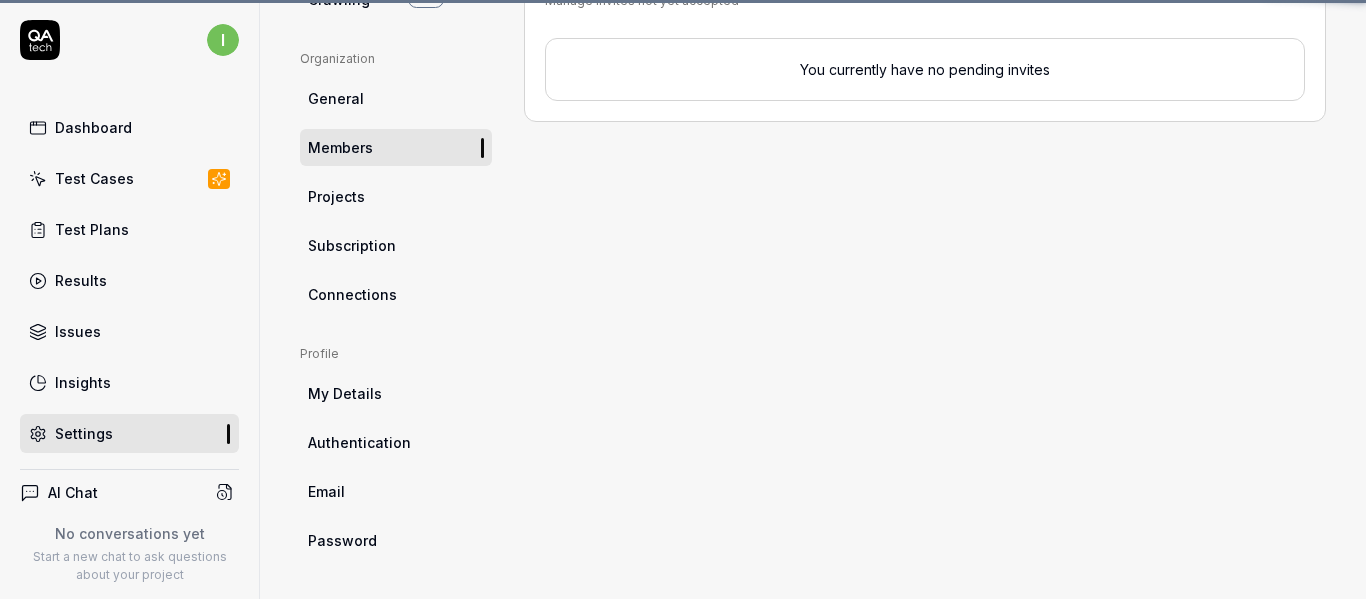 scroll, scrollTop: 152, scrollLeft: 0, axis: vertical 